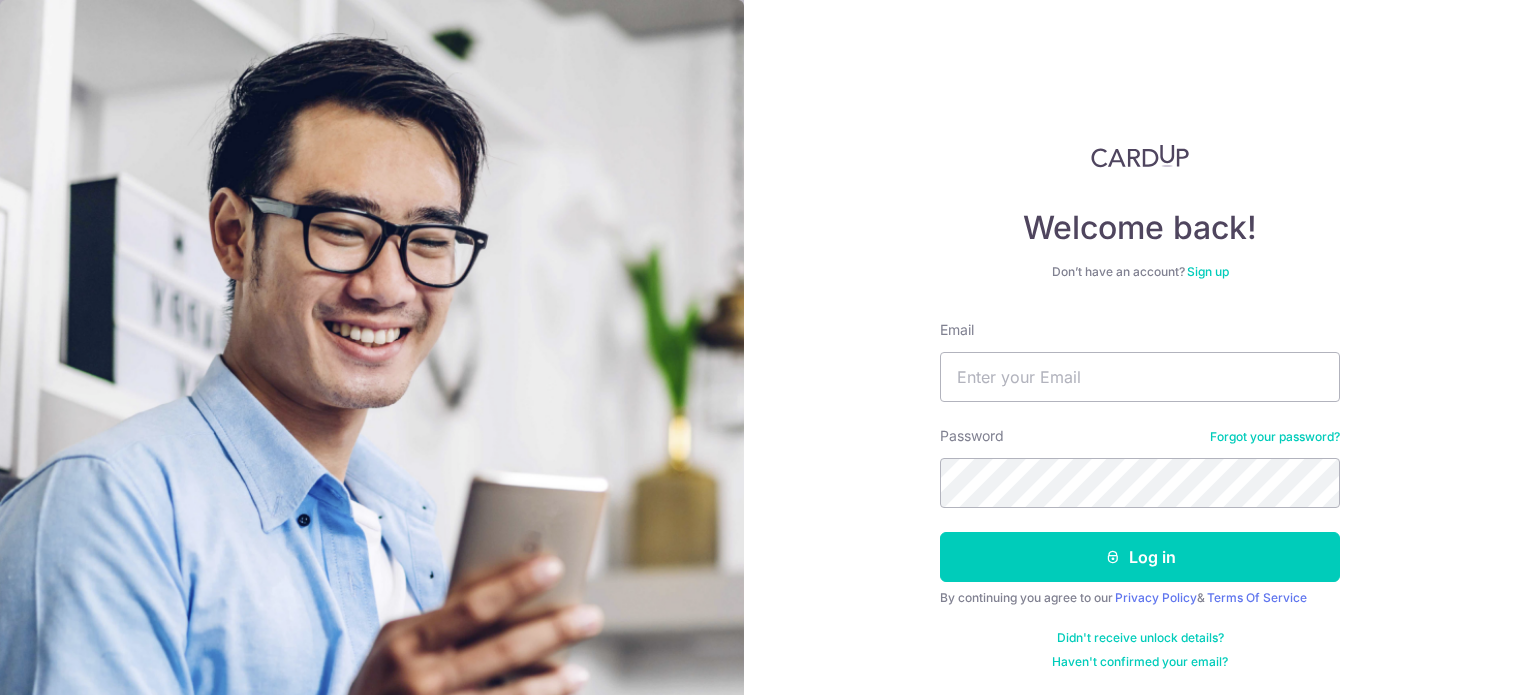 scroll, scrollTop: 0, scrollLeft: 0, axis: both 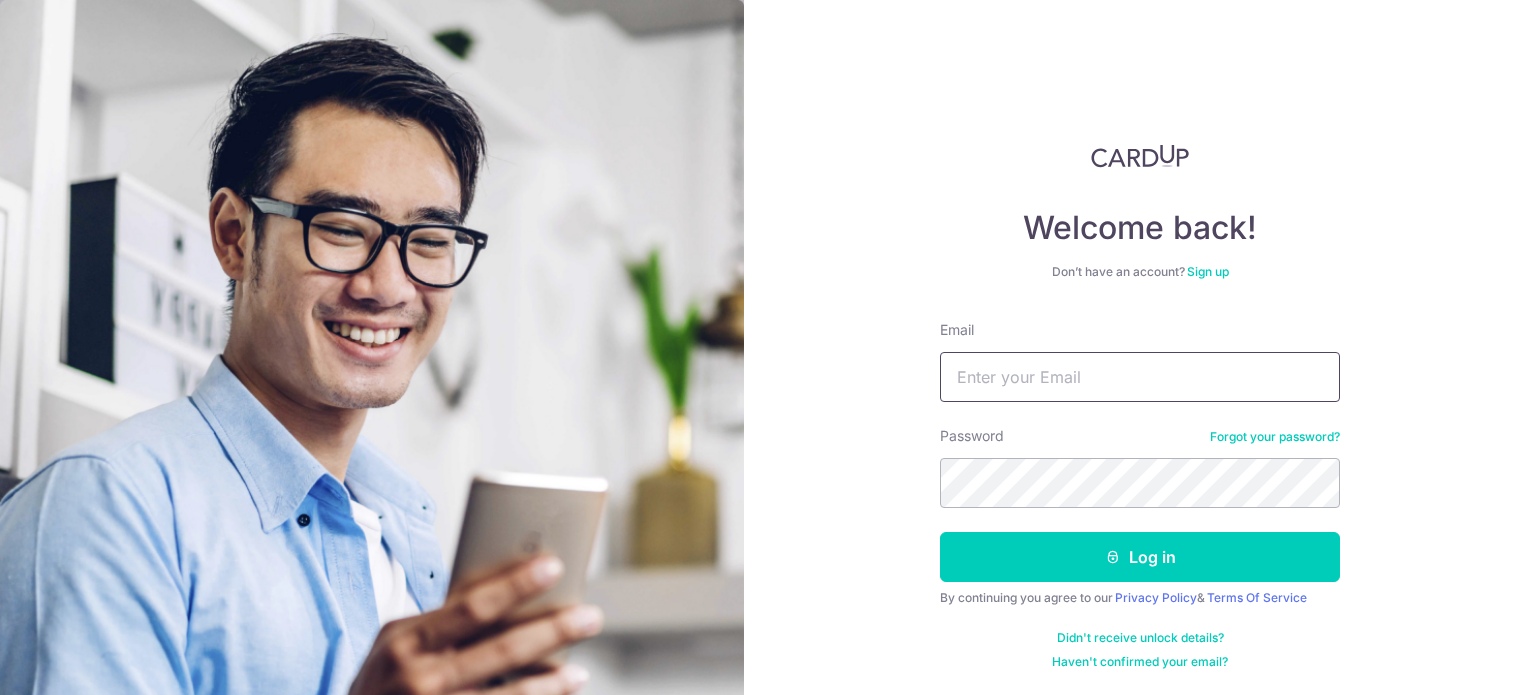 type on "[EMAIL]" 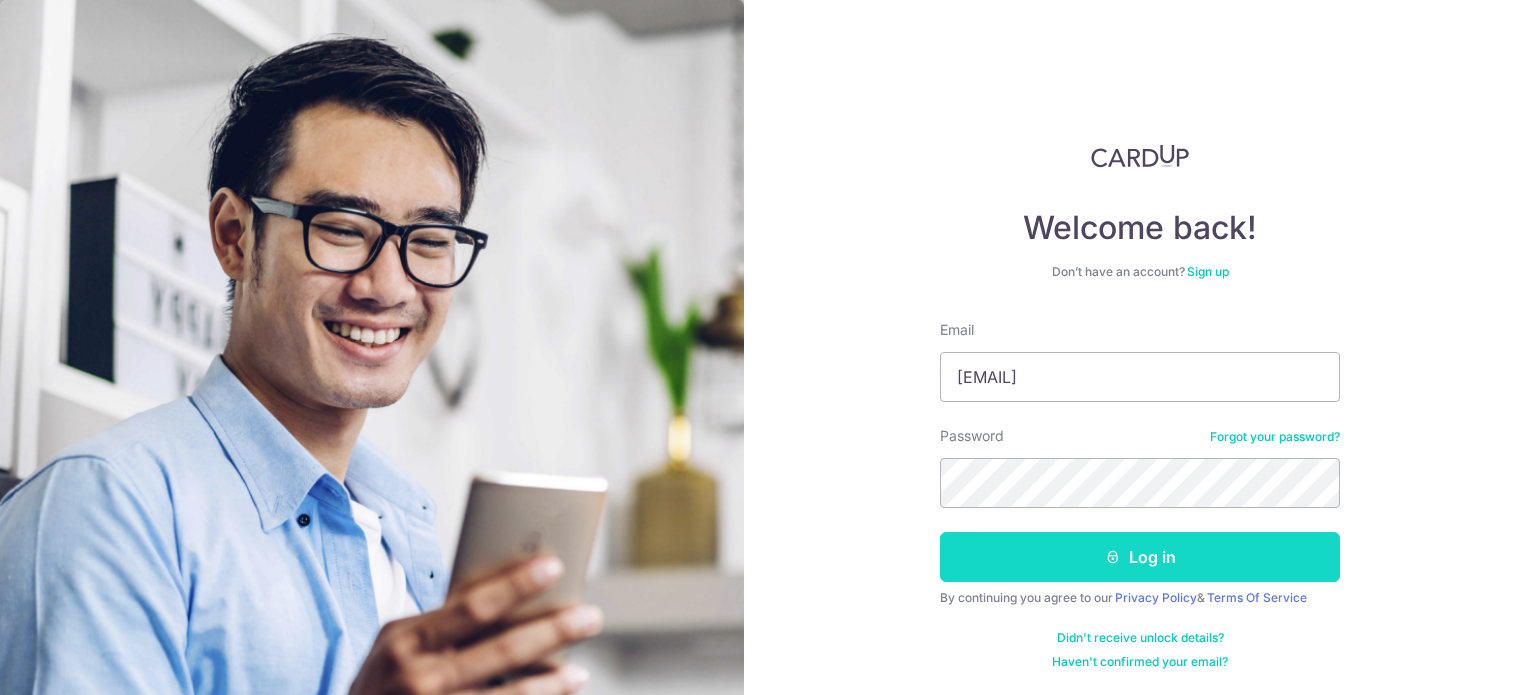 click on "Log in" at bounding box center [1140, 557] 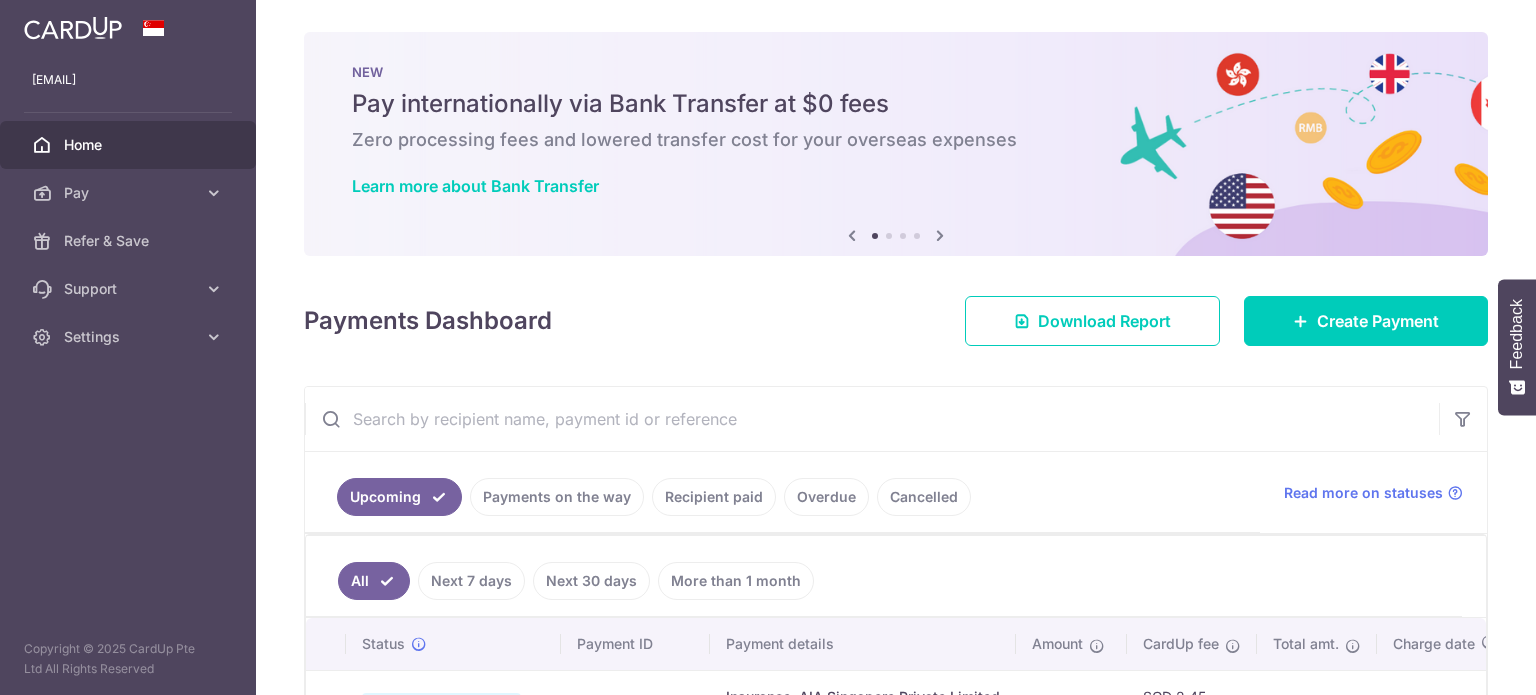 scroll, scrollTop: 0, scrollLeft: 0, axis: both 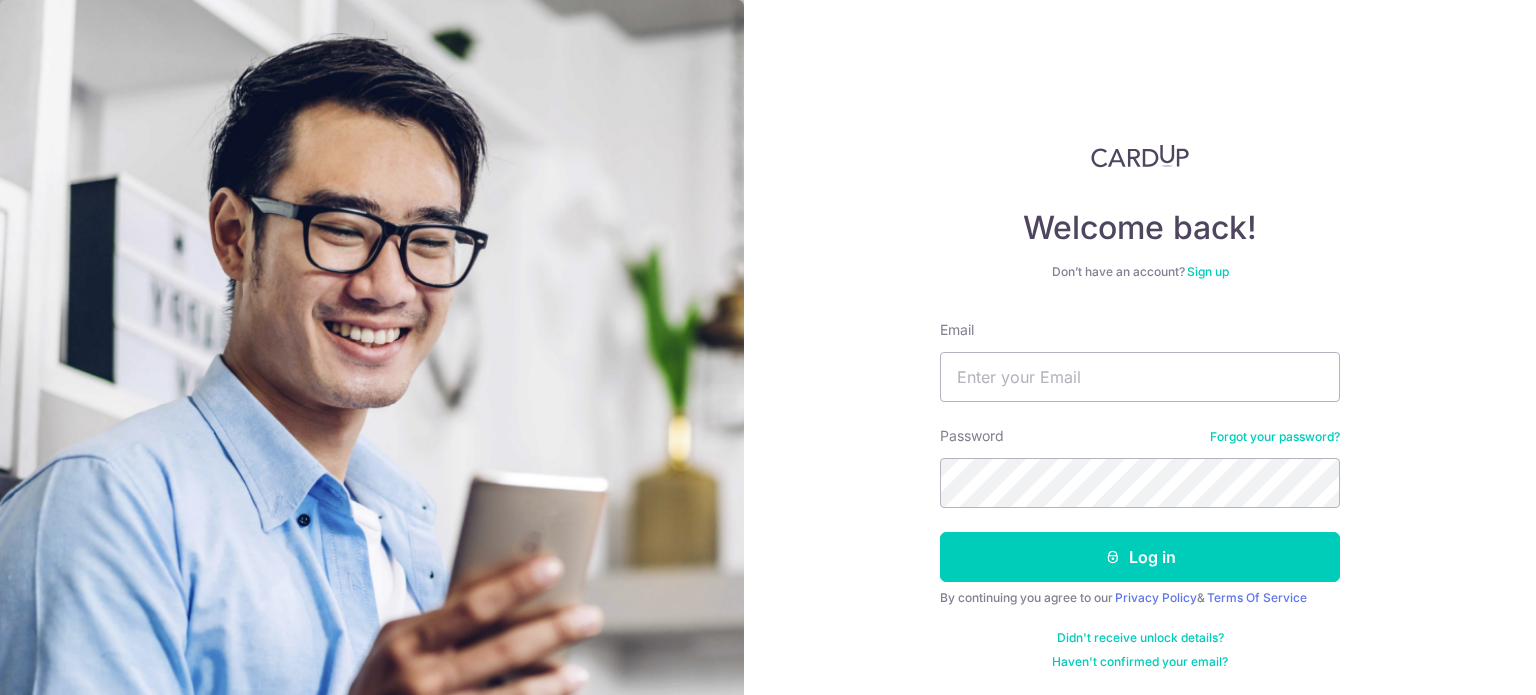 type on "[EMAIL]" 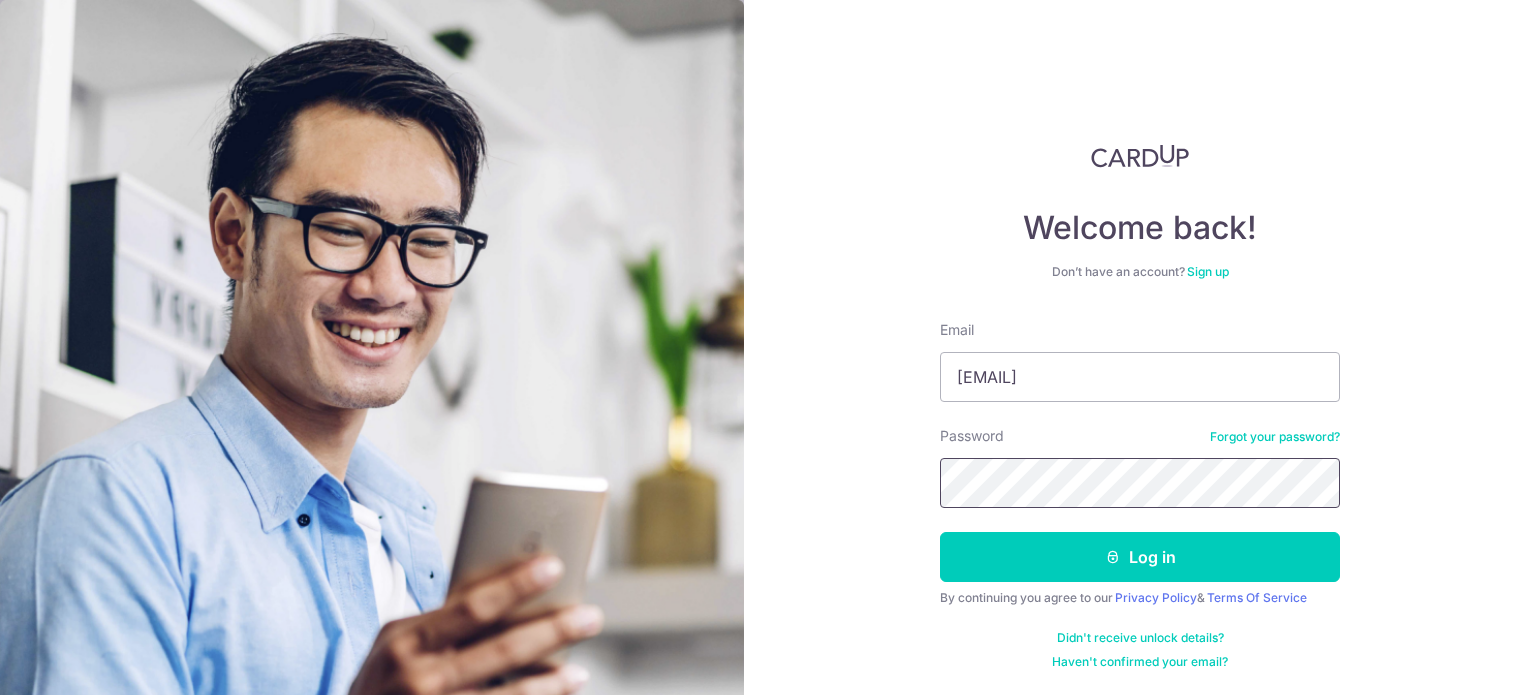 click on "Log in" at bounding box center (1140, 557) 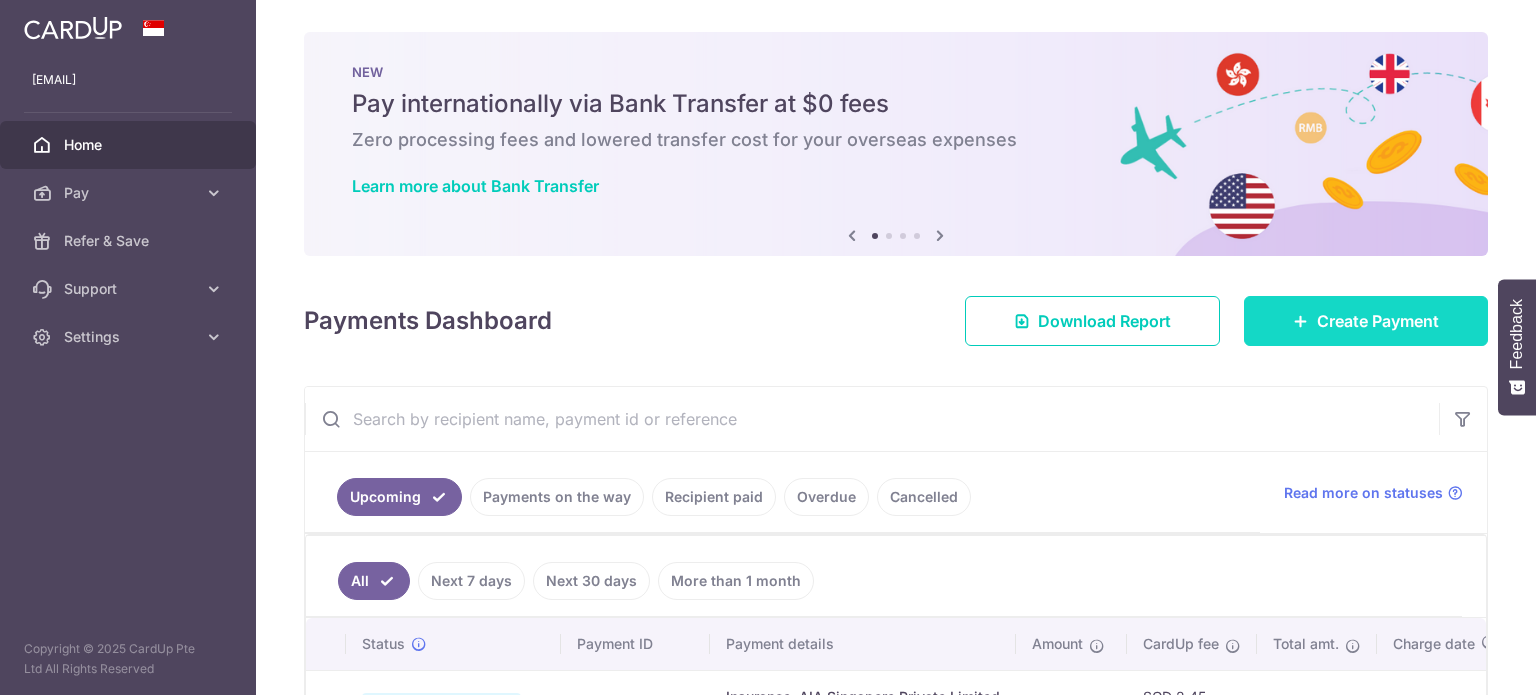 scroll, scrollTop: 0, scrollLeft: 0, axis: both 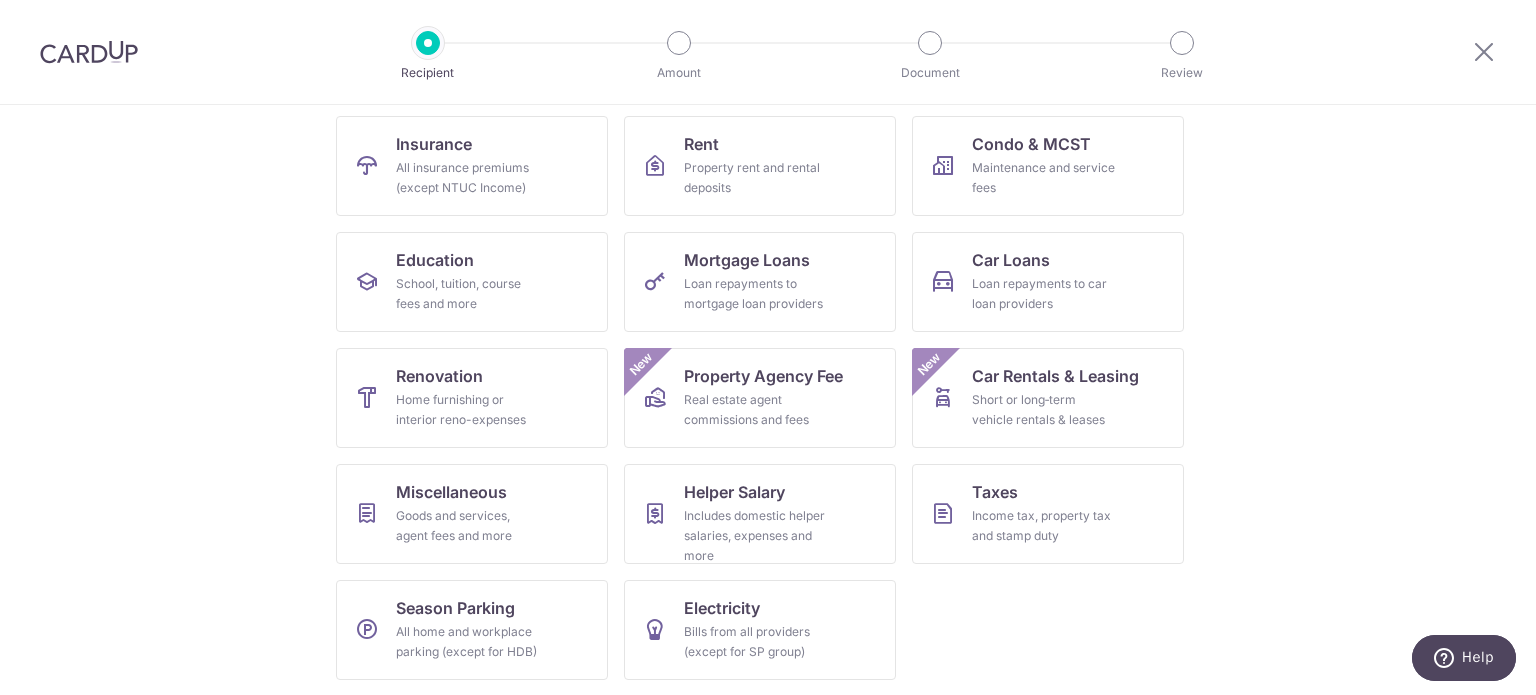 click on "What would you like to pay for?
Domestic payments
International payments
New
Choose a payment type to create one-time or recurring payments.
Insurance All insurance premiums (except NTUC Income)
Rent Property rent and rental deposits
Condo & MCST Maintenance and service fees
Education School, tuition, course fees and more
Mortgage Loans Loan repayments to mortgage loan providers
Car Loans Loan repayments to car loan providers
Renovation Home furnishing or interior reno-expenses
Property Agency Fee Real estate agent commissions and fees New
Car Rentals & Leasing Short or long‑term vehicle rentals & leases New
Miscellaneous Goods and services, agent fees and more
Helper Salary" at bounding box center [768, 400] 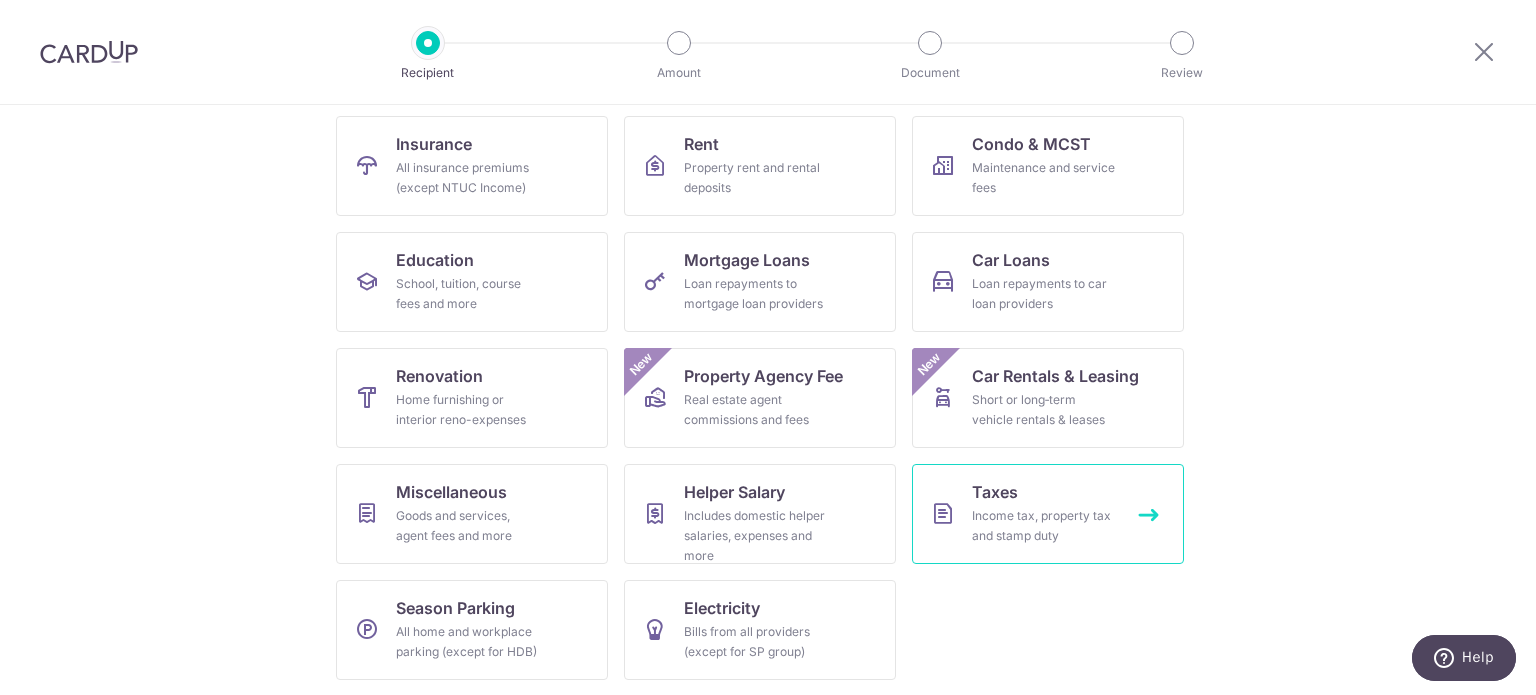 click on "Income tax, property tax and stamp duty" at bounding box center (1044, 526) 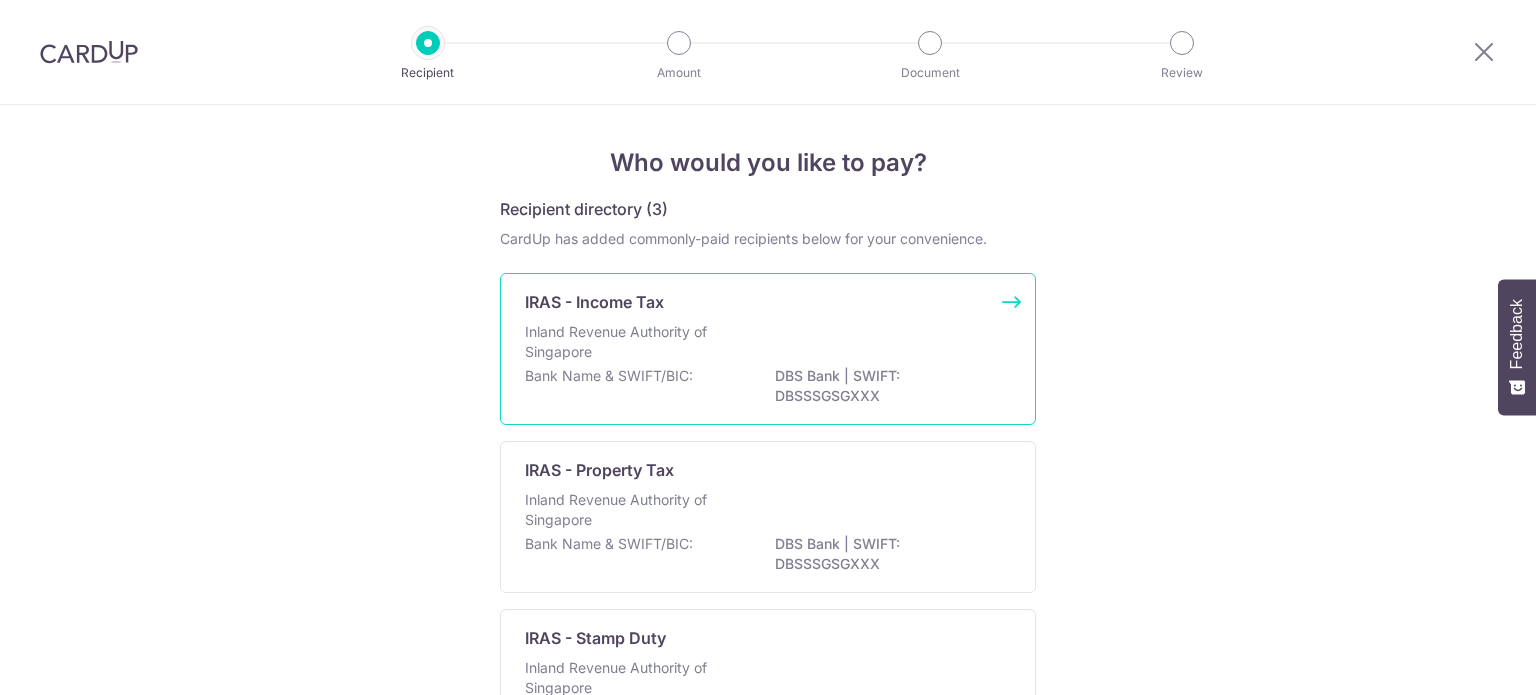 scroll, scrollTop: 0, scrollLeft: 0, axis: both 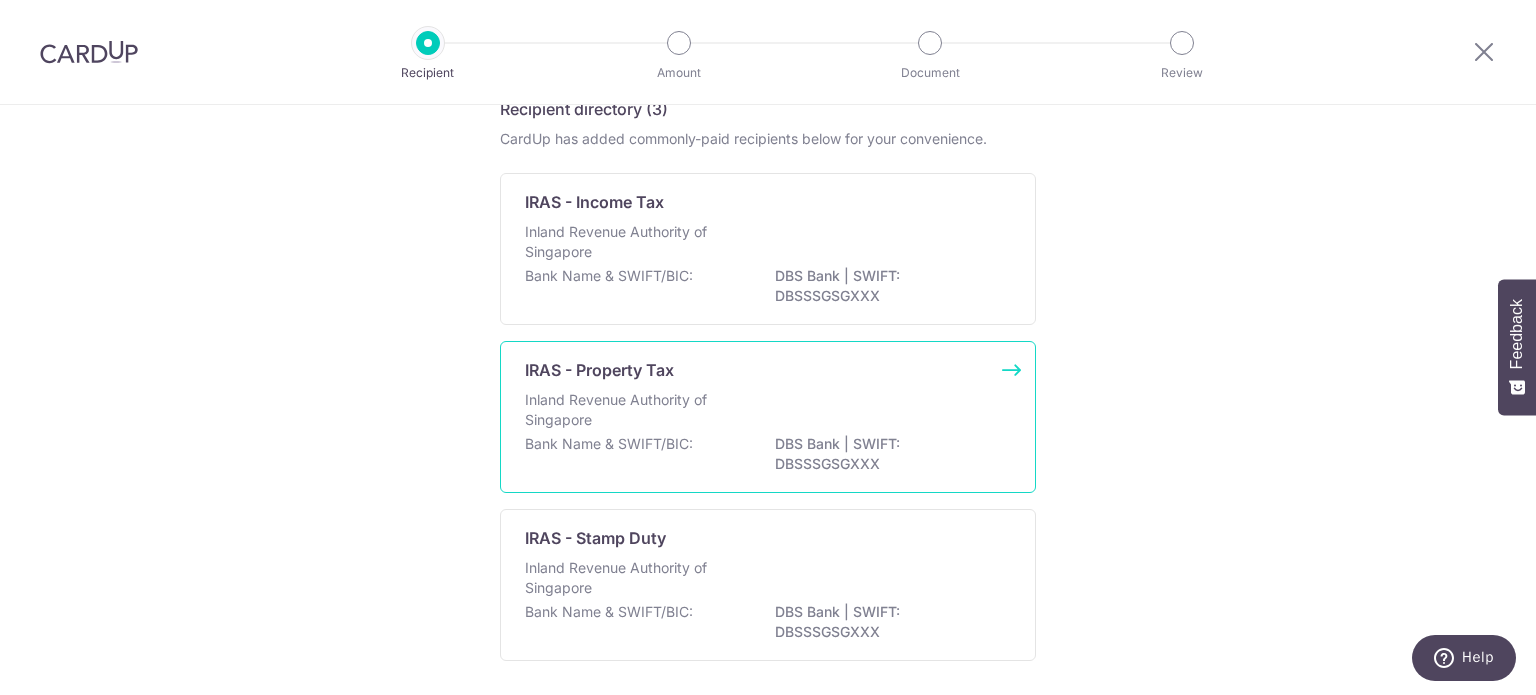 click on "IRAS - Property Tax" at bounding box center (756, 370) 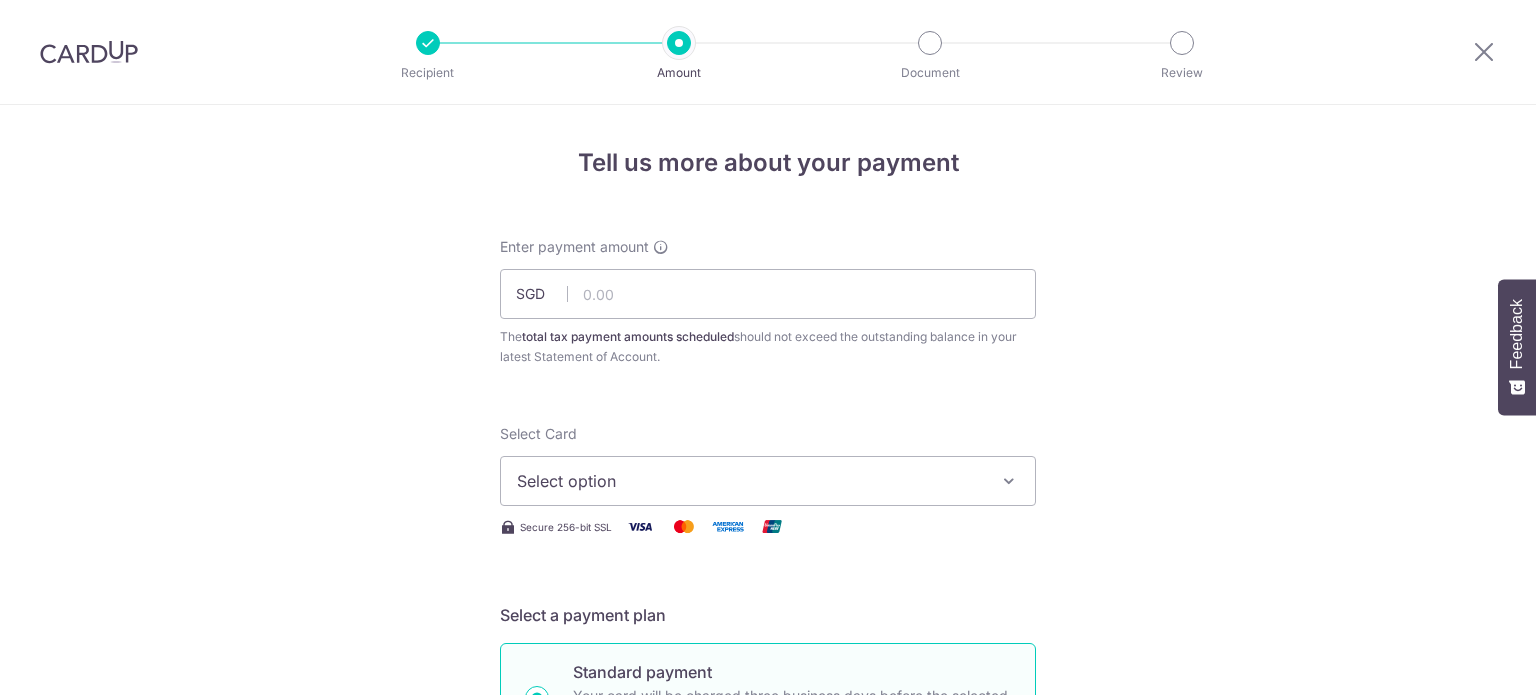 scroll, scrollTop: 0, scrollLeft: 0, axis: both 